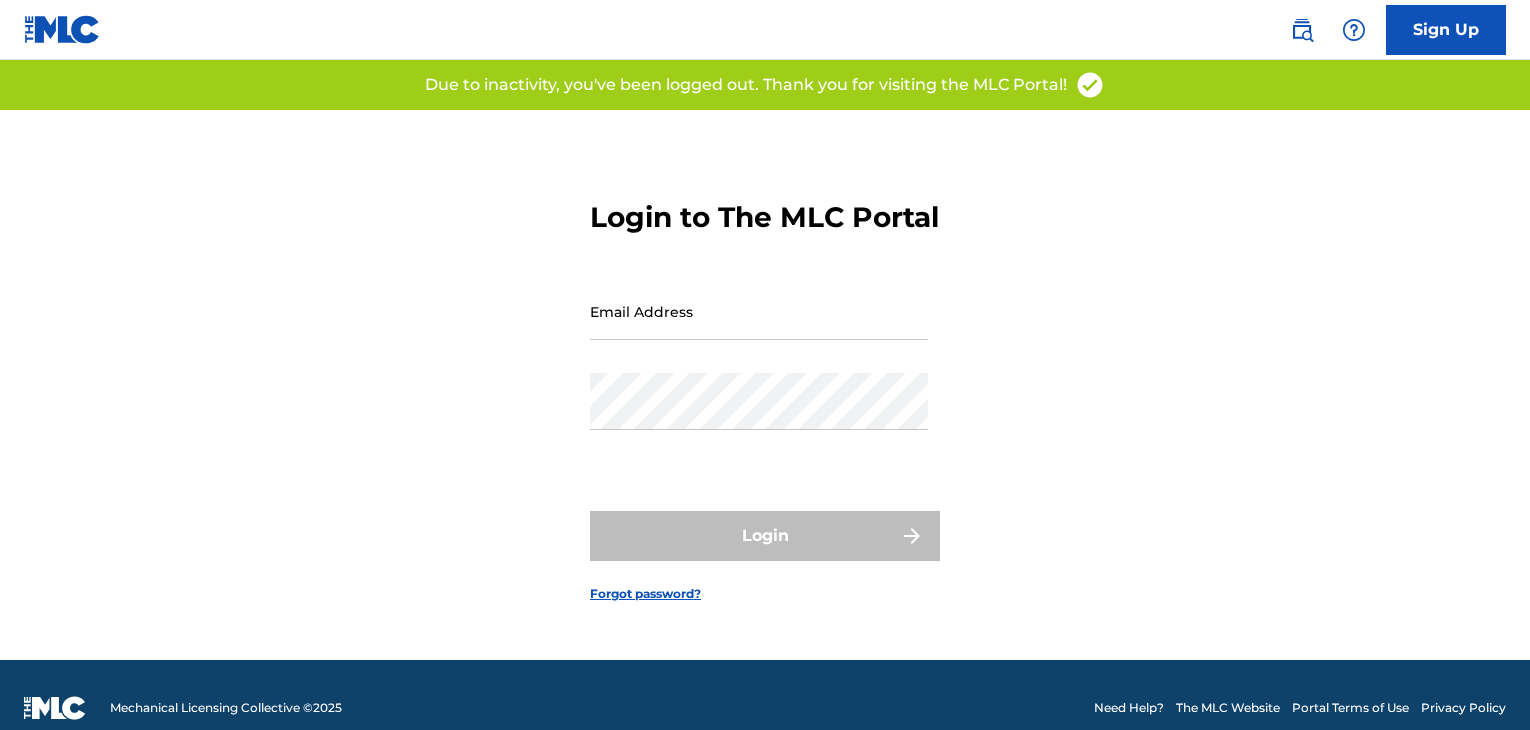 scroll, scrollTop: 0, scrollLeft: 0, axis: both 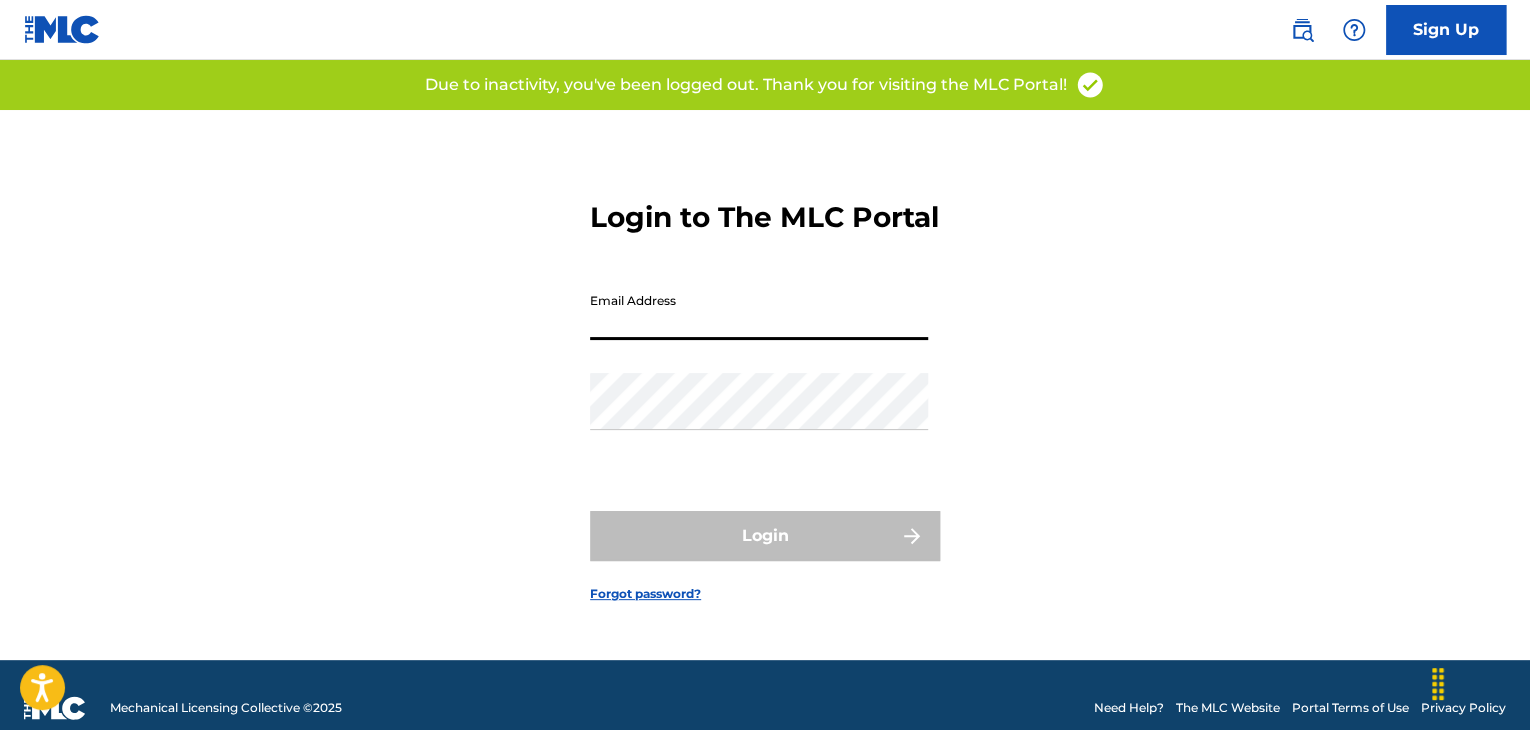 click on "Email Address" at bounding box center [759, 311] 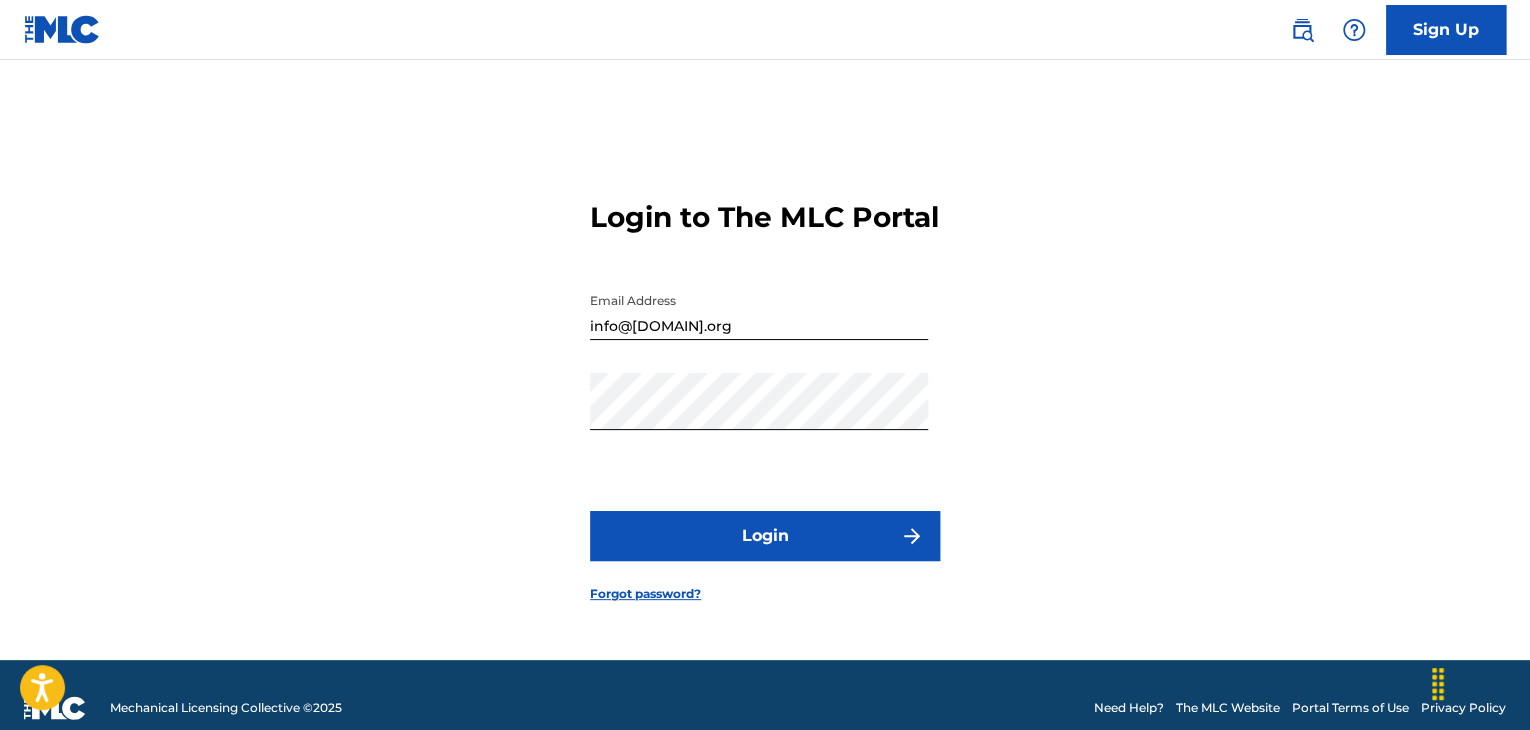 click on "Login" at bounding box center (765, 536) 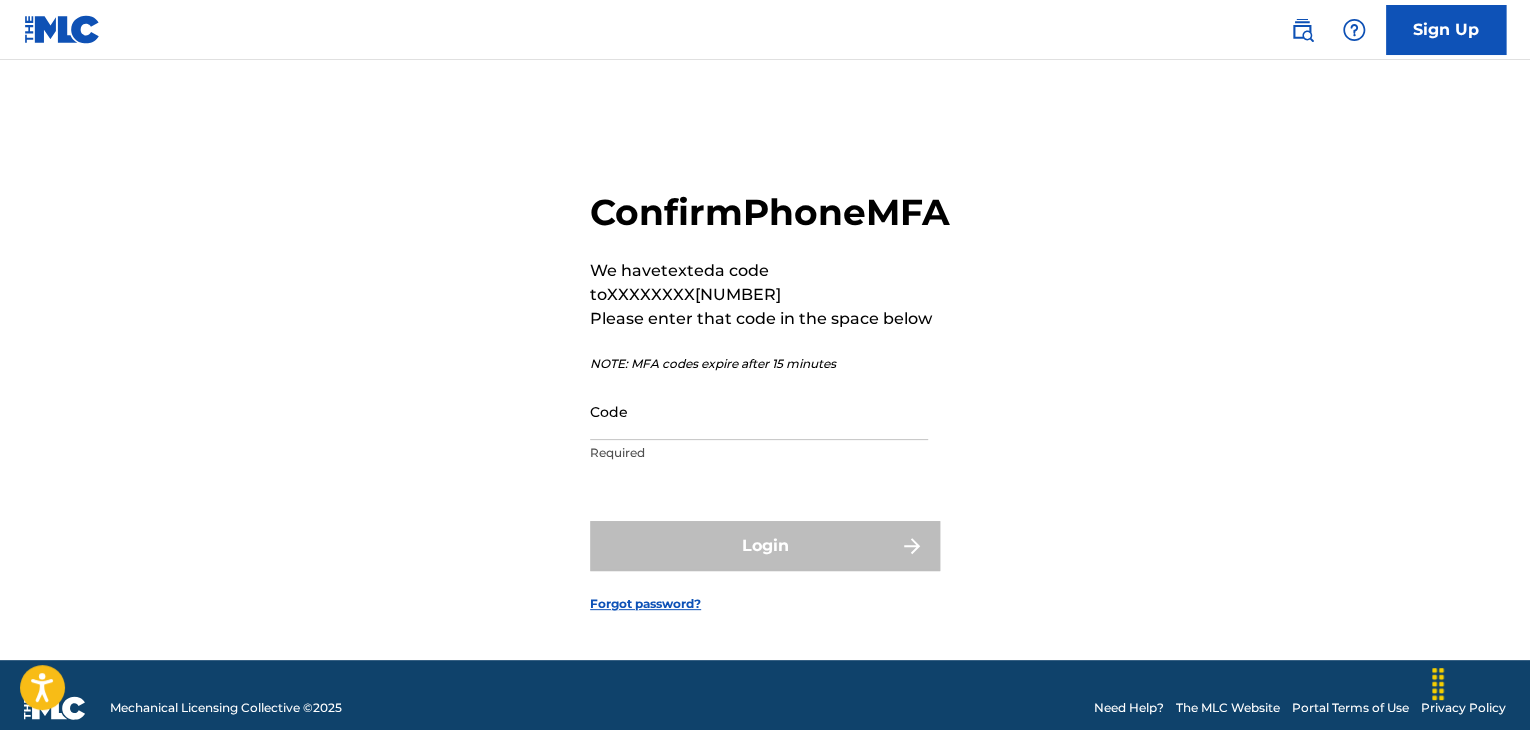 click on "Code" at bounding box center [759, 411] 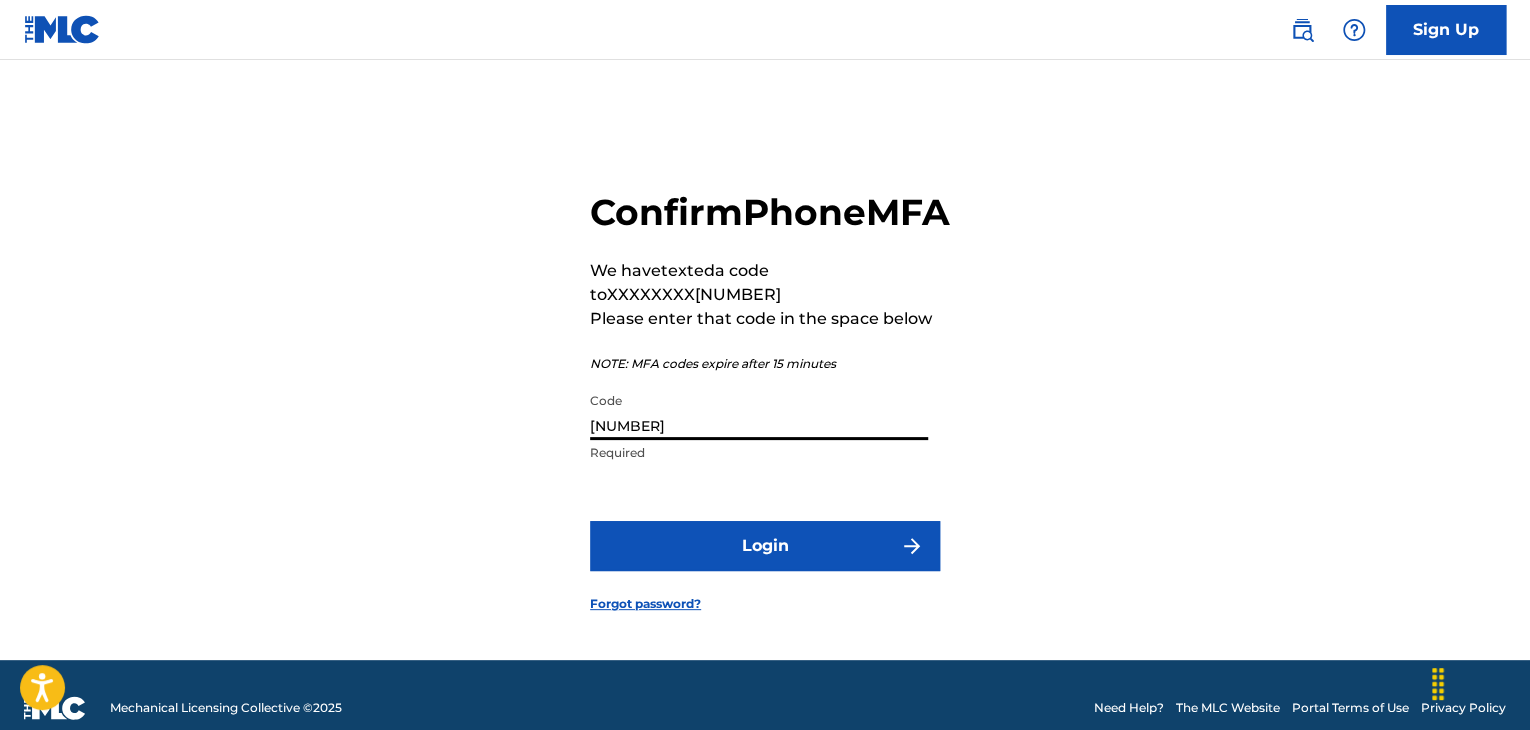 type on "[NUMBER]" 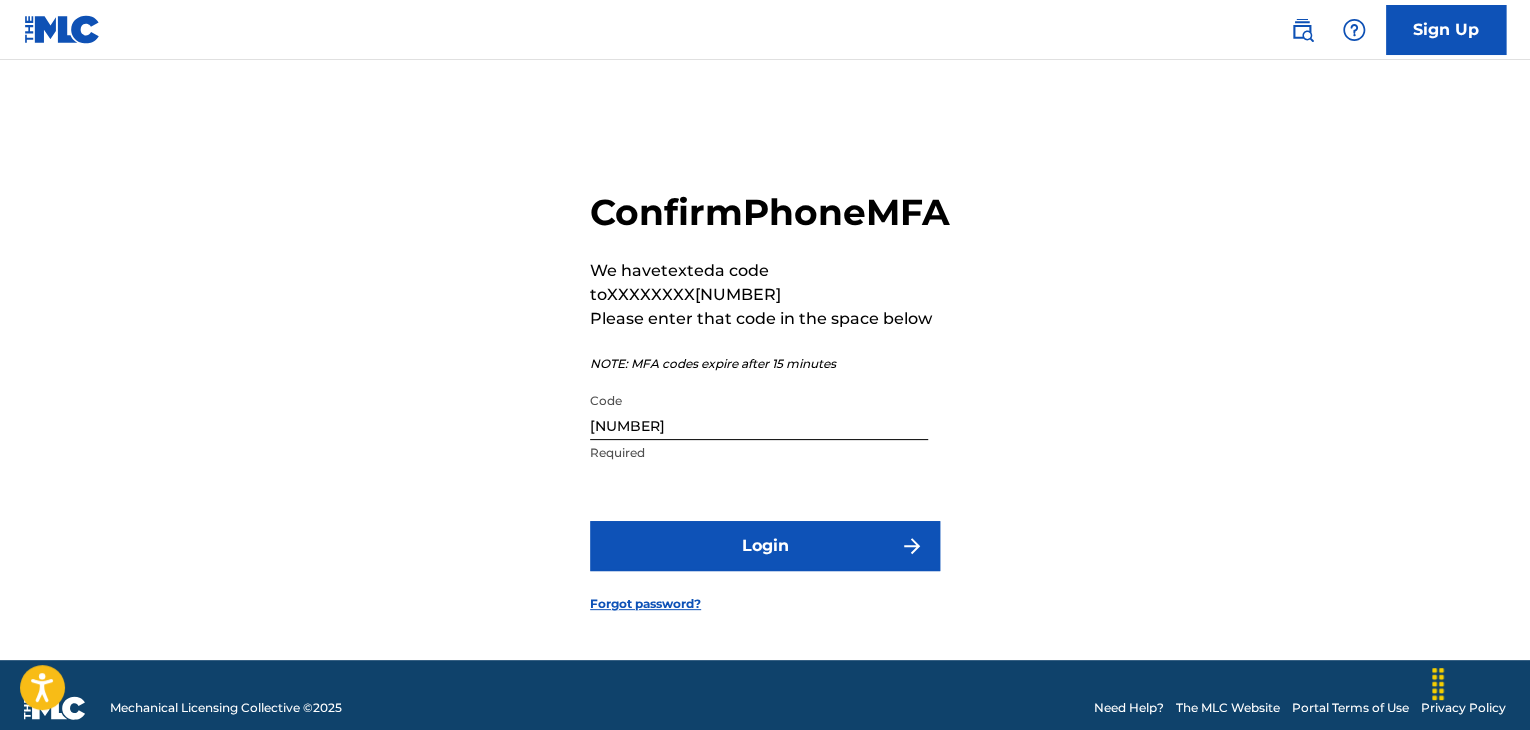 click on "Login" at bounding box center (765, 546) 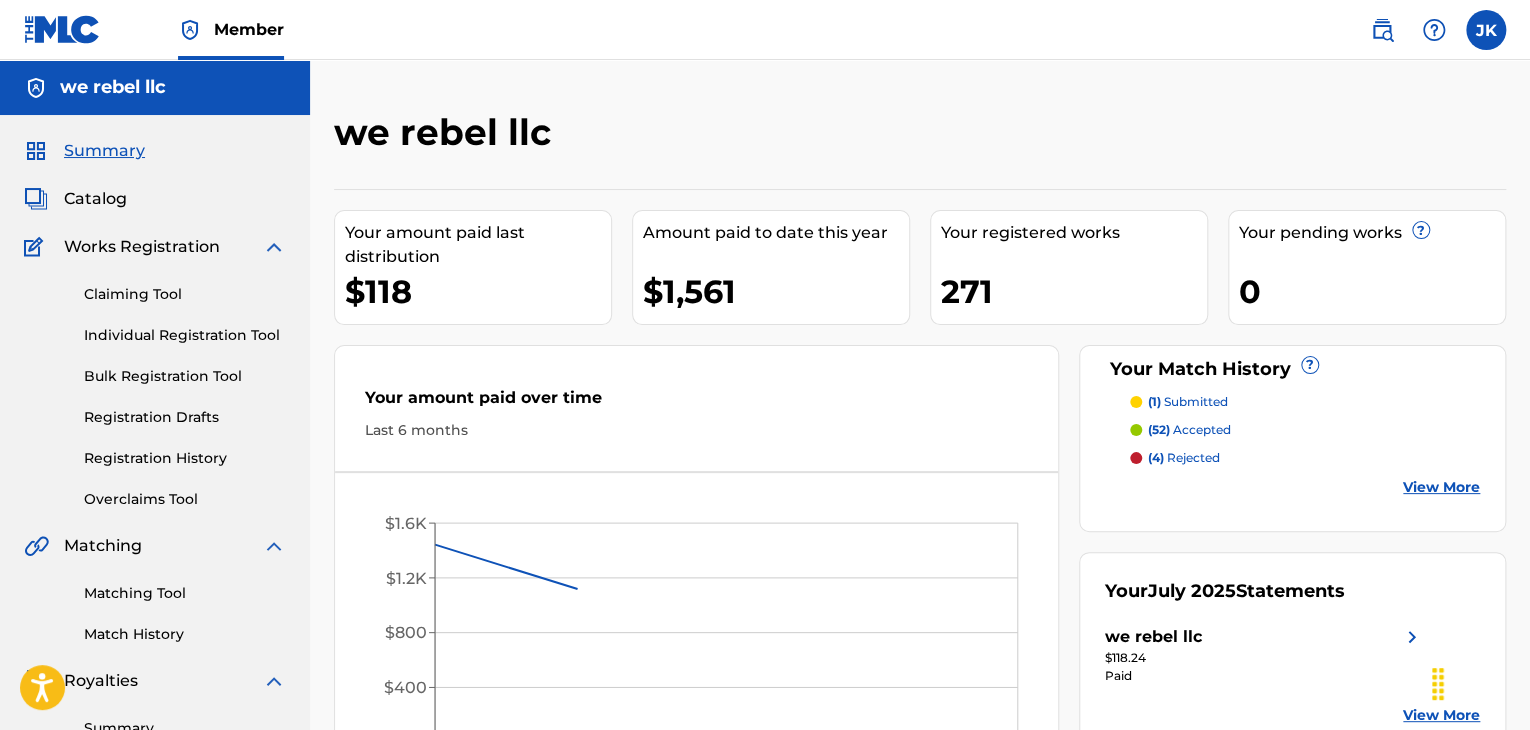 scroll, scrollTop: 0, scrollLeft: 0, axis: both 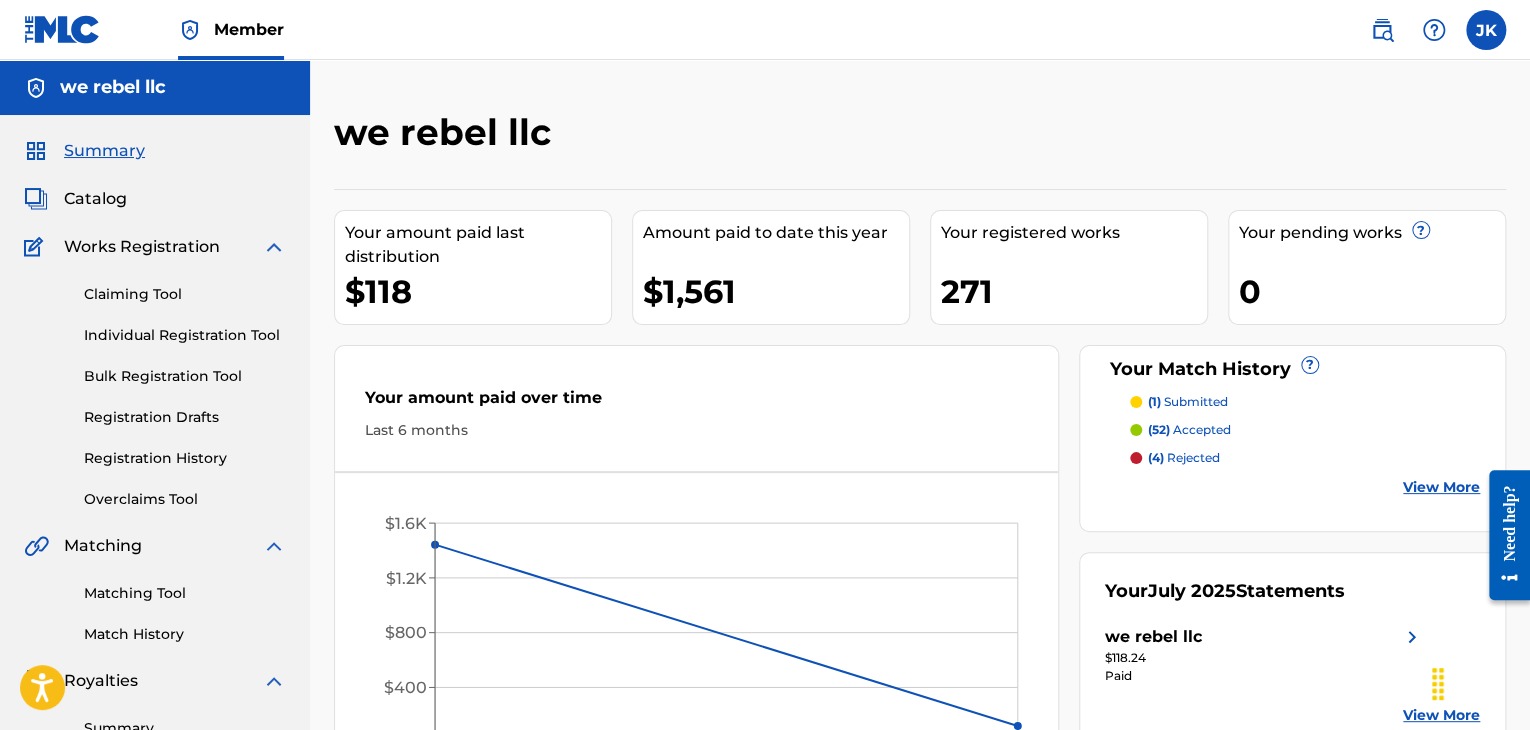 click on "Individual Registration Tool" at bounding box center [185, 335] 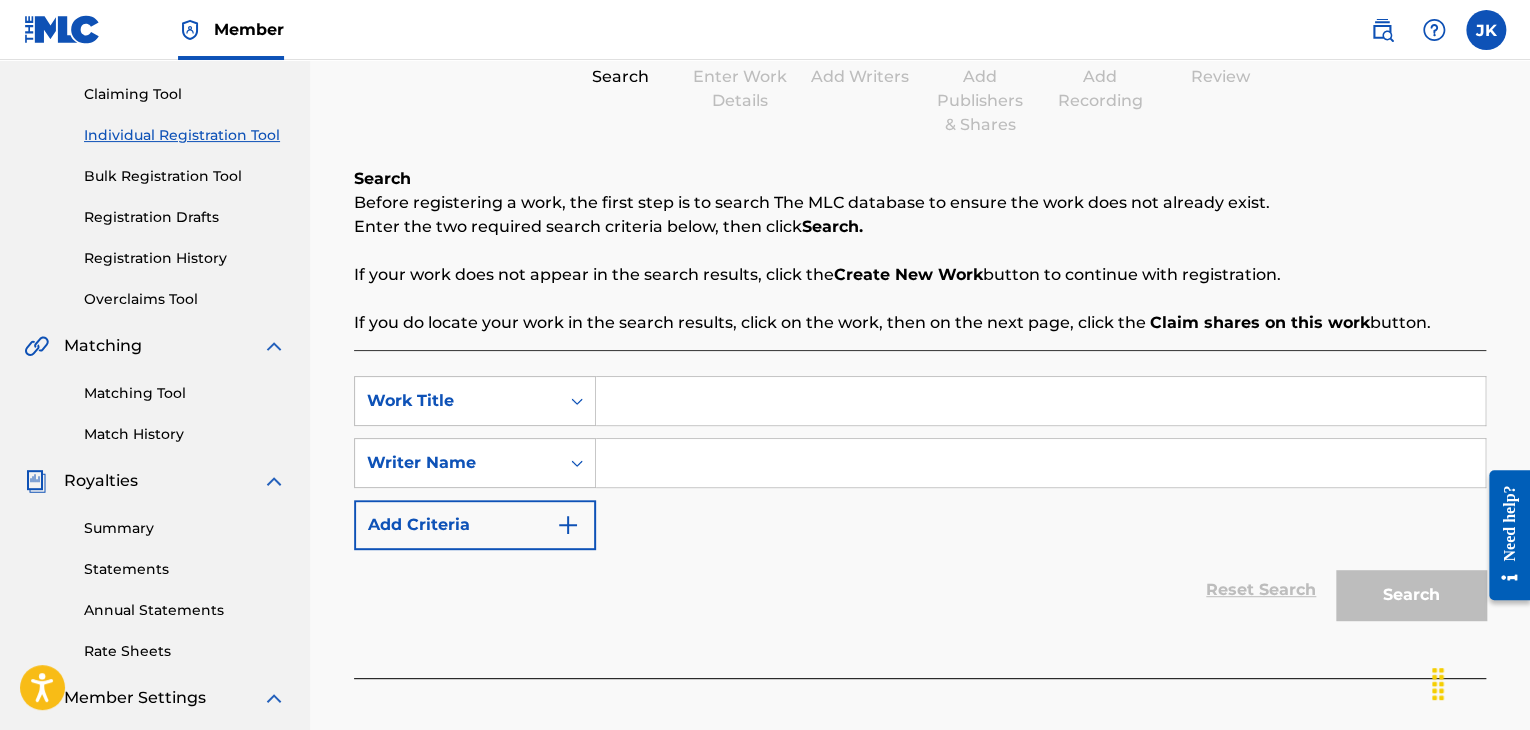 scroll, scrollTop: 100, scrollLeft: 0, axis: vertical 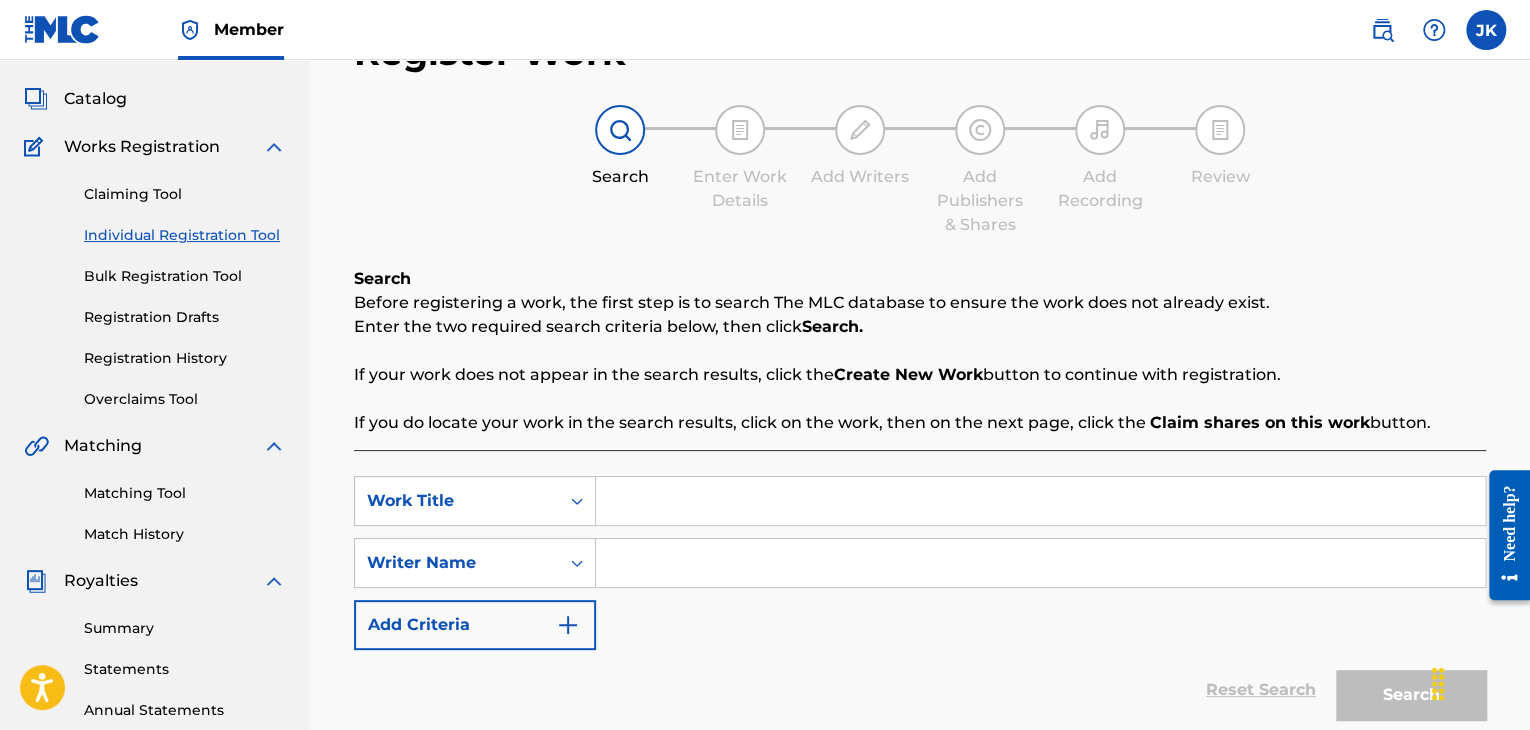 click on "Catalog" at bounding box center (95, 99) 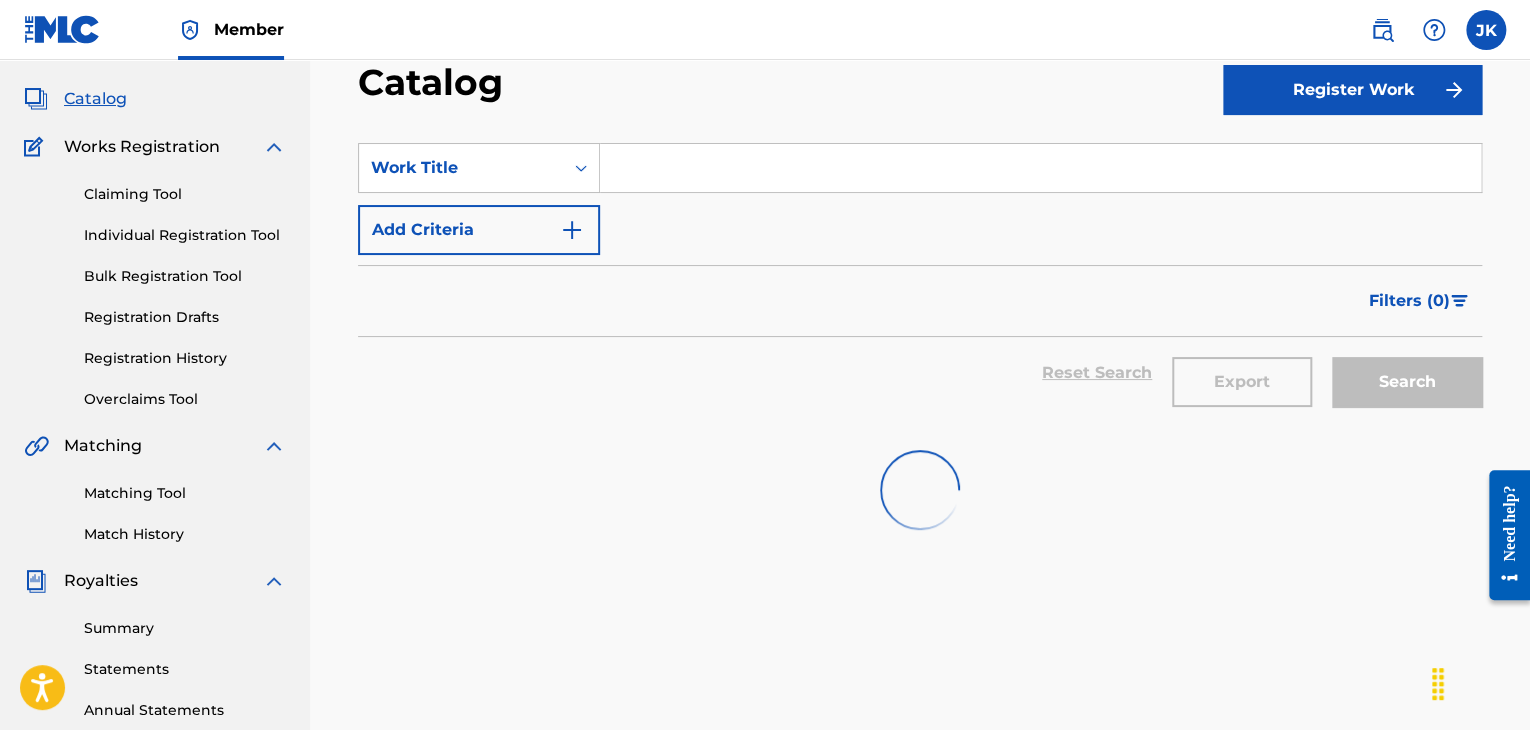 scroll, scrollTop: 0, scrollLeft: 0, axis: both 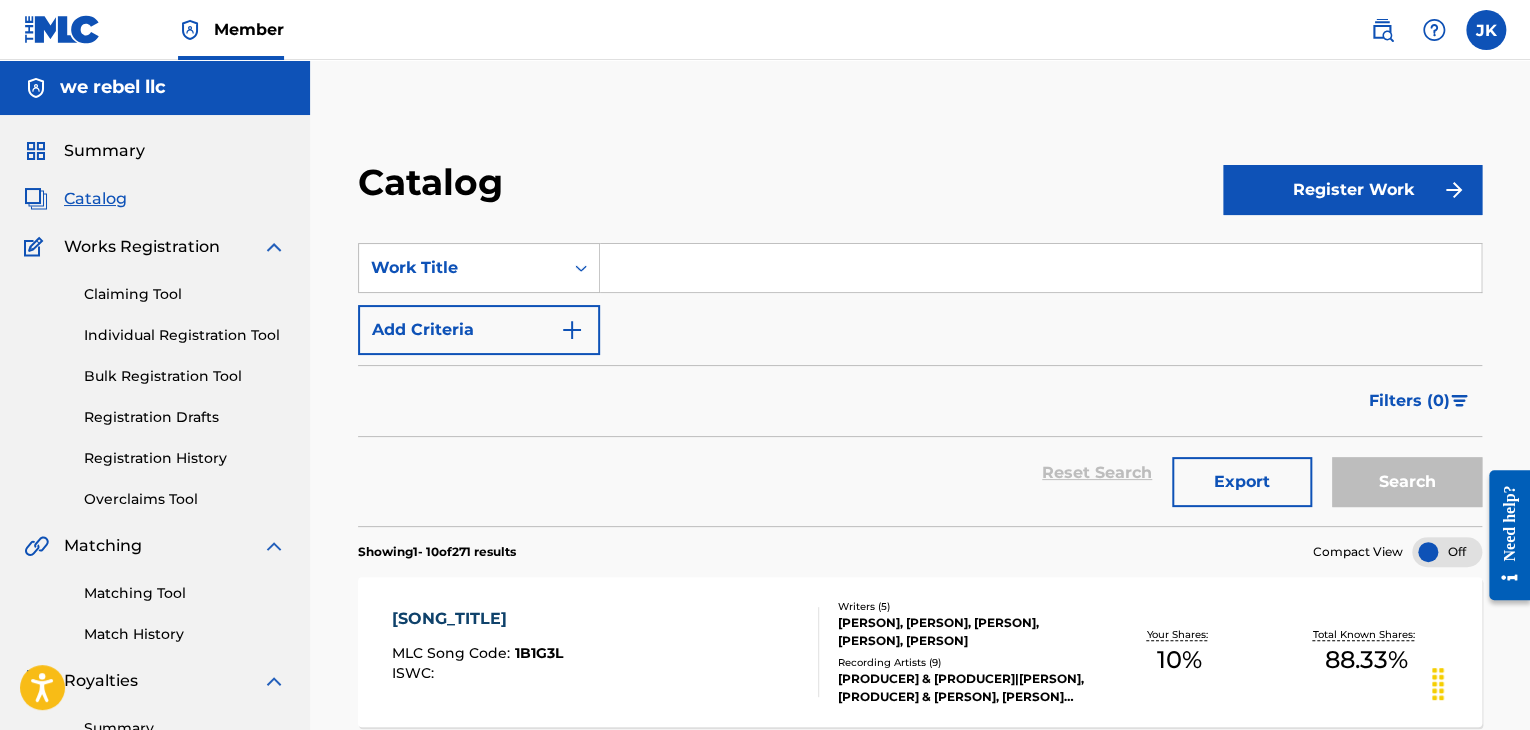 click at bounding box center [1040, 268] 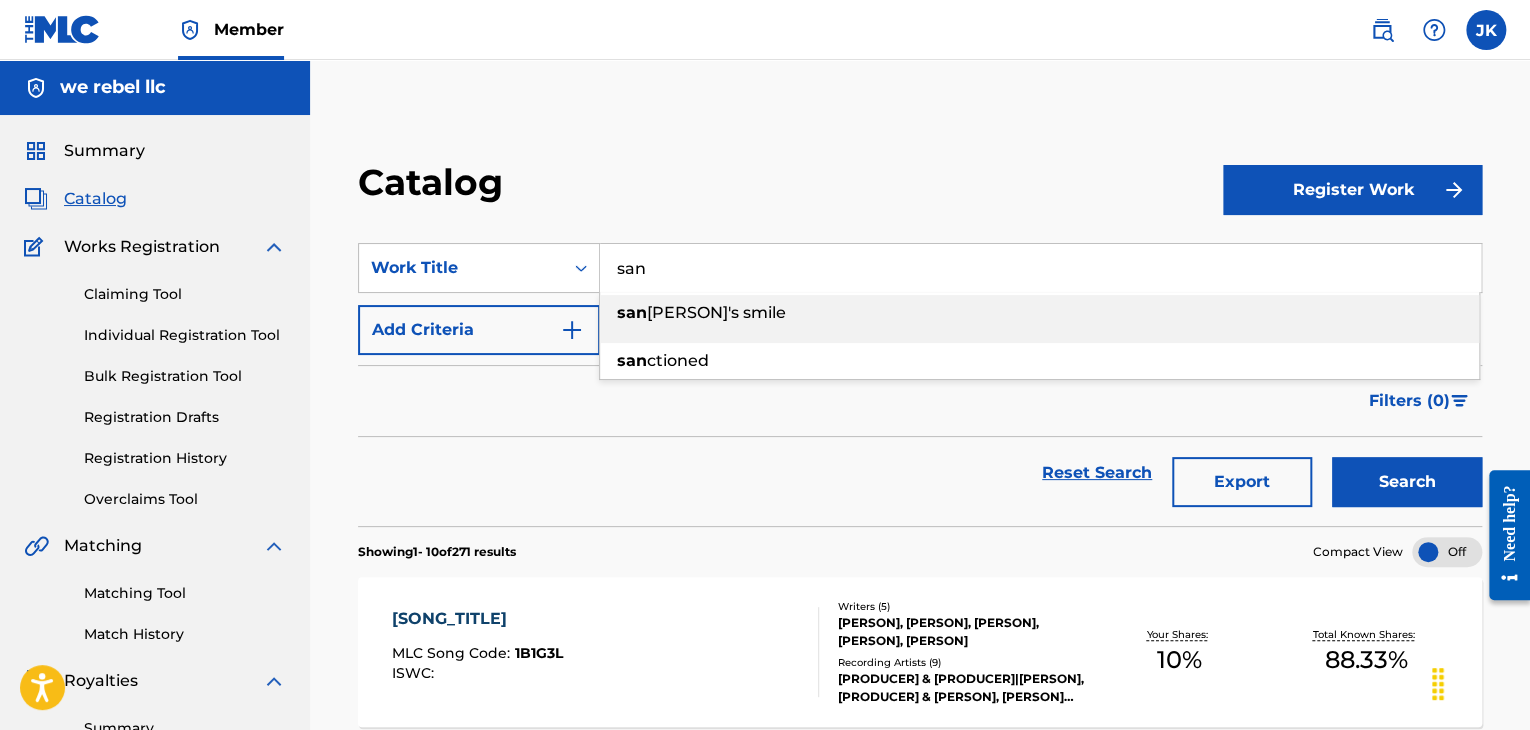 click on "[PERSON]'s smile" at bounding box center [716, 312] 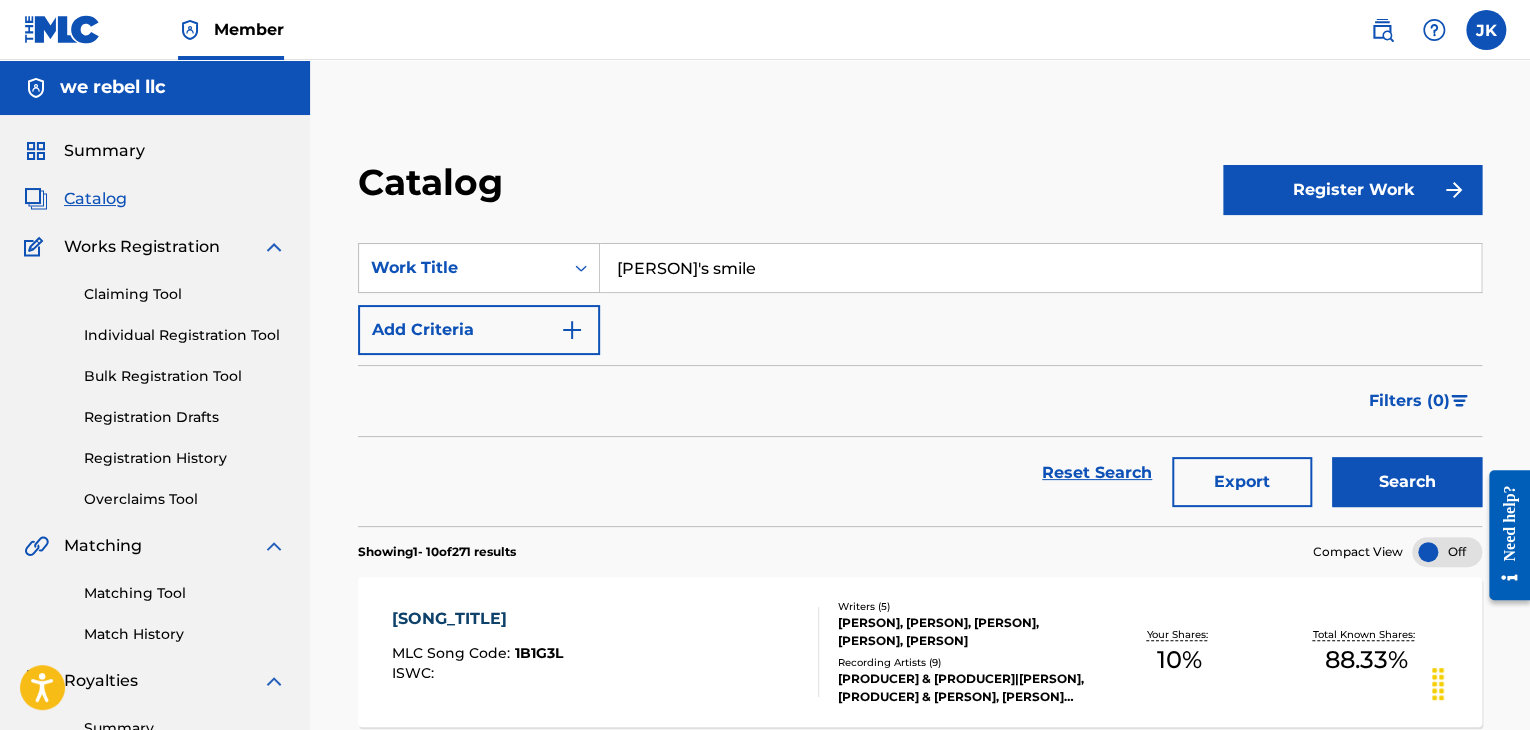 click on "Search" at bounding box center (1407, 482) 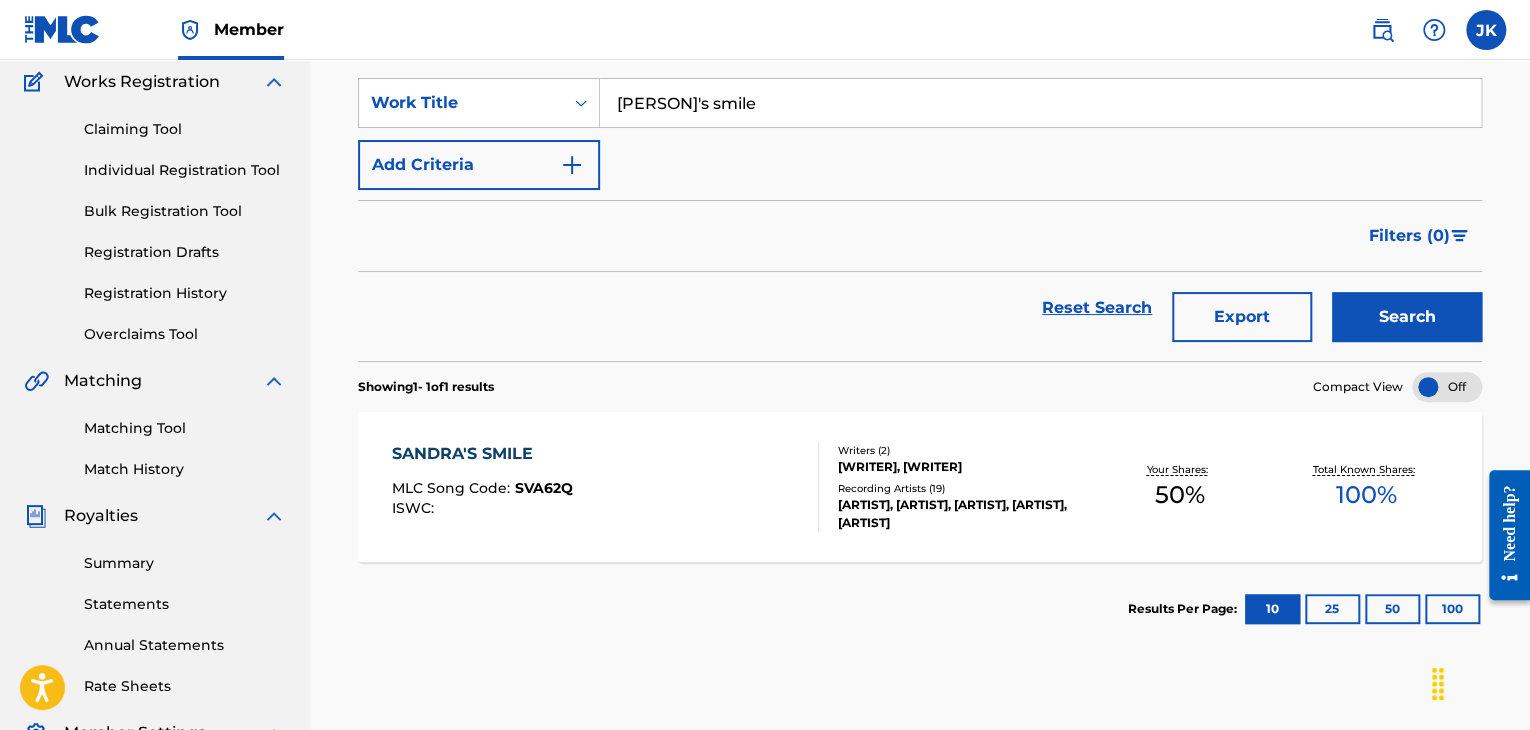 scroll, scrollTop: 200, scrollLeft: 0, axis: vertical 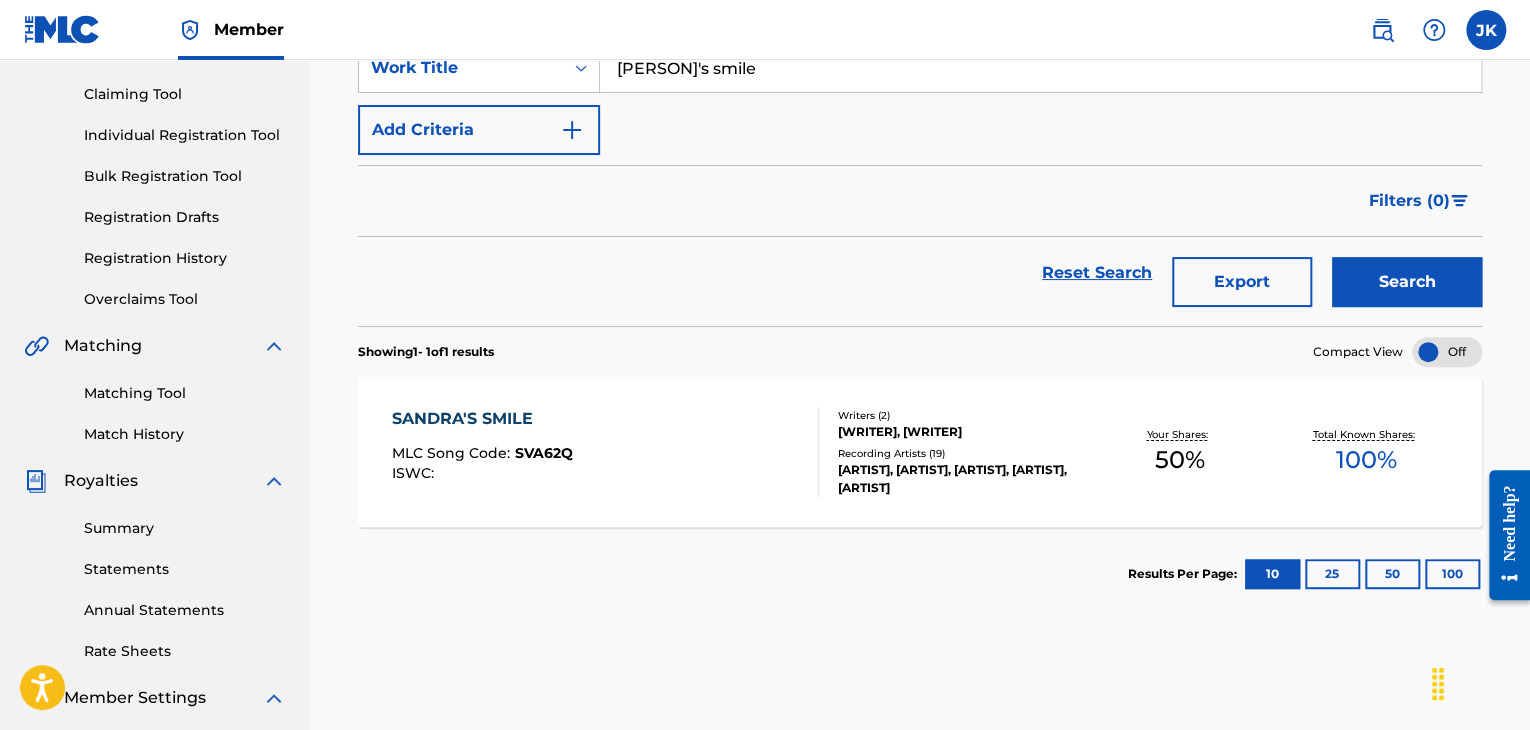 click on "[PERSON]'S SMILE MLC Song Code : [CODE] ISWC :" at bounding box center (605, 452) 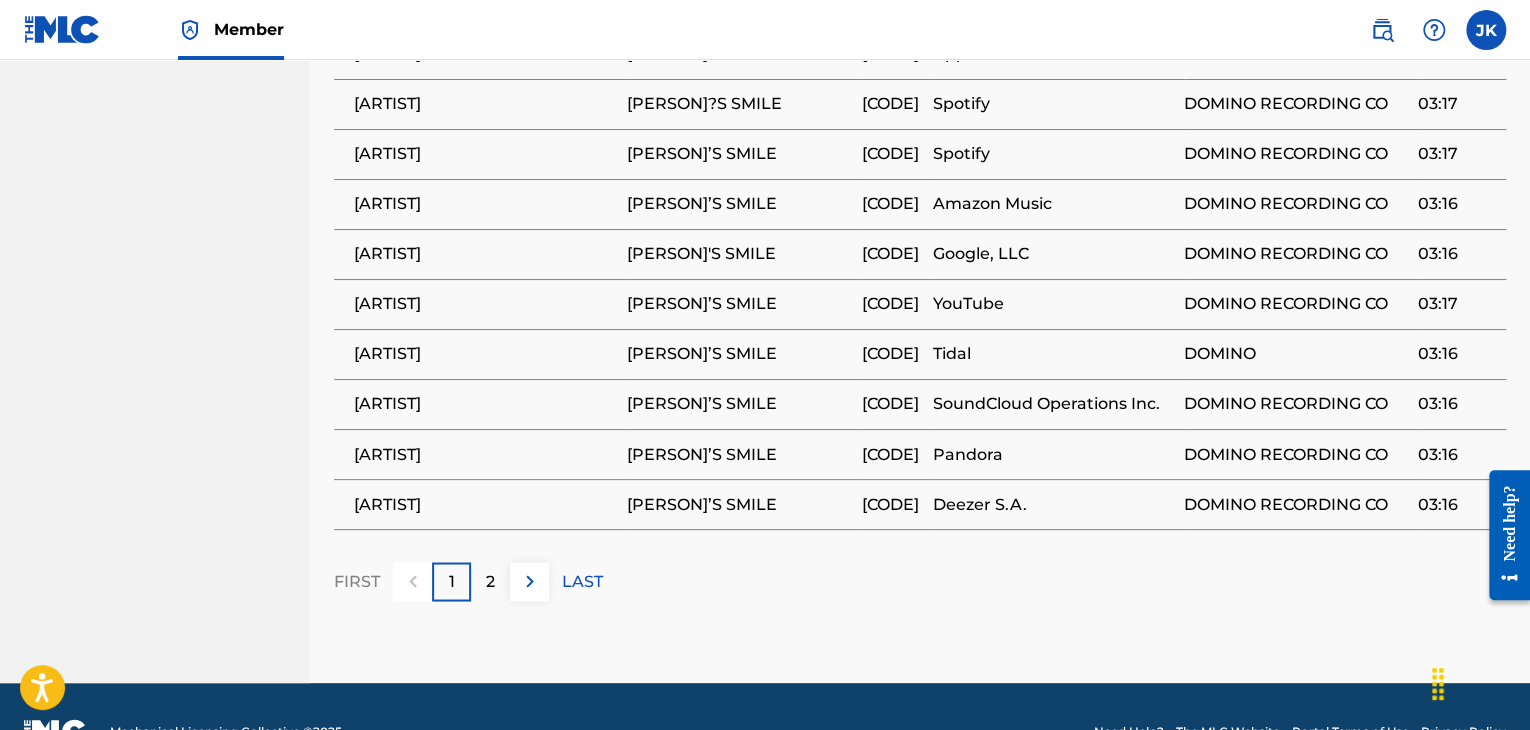 scroll, scrollTop: 1496, scrollLeft: 0, axis: vertical 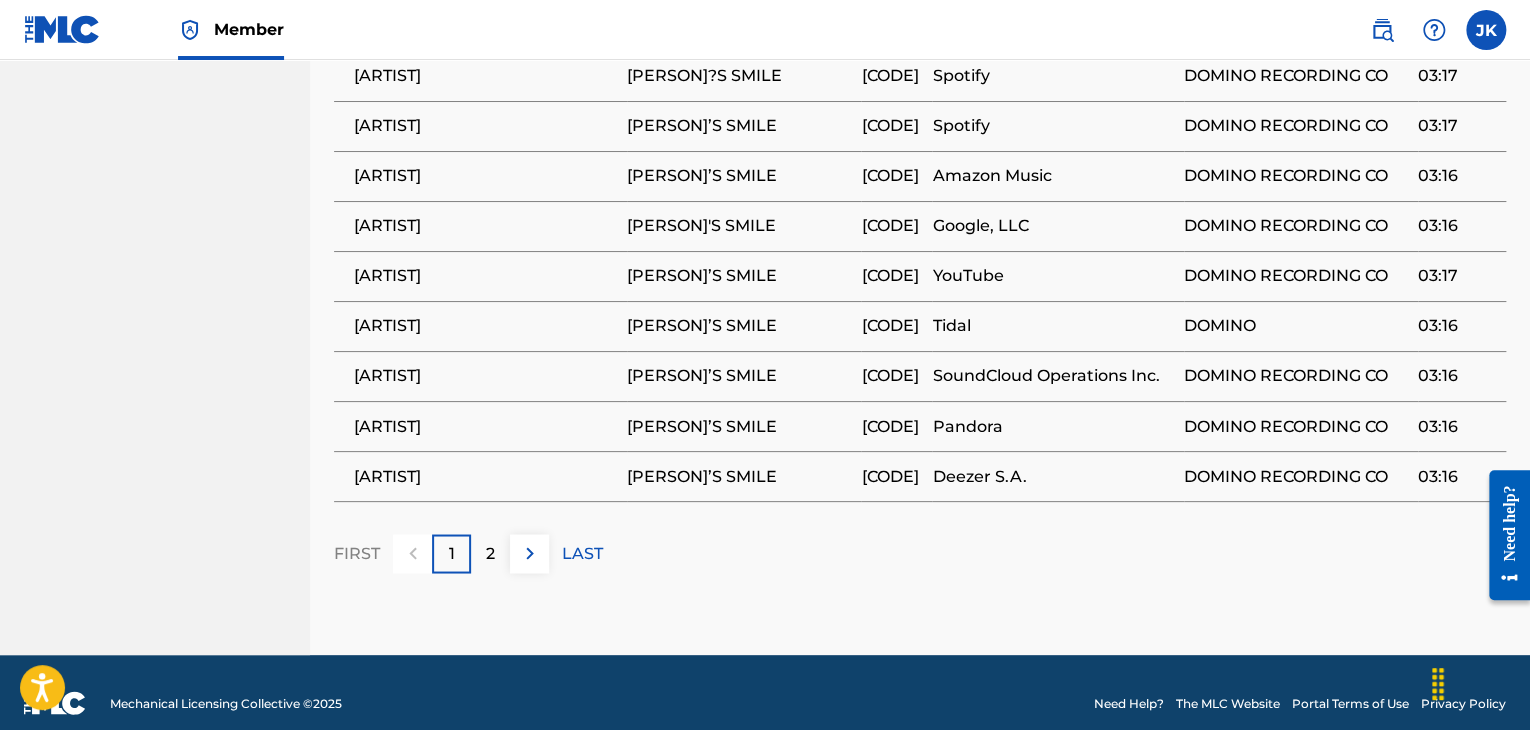 click at bounding box center [530, 553] 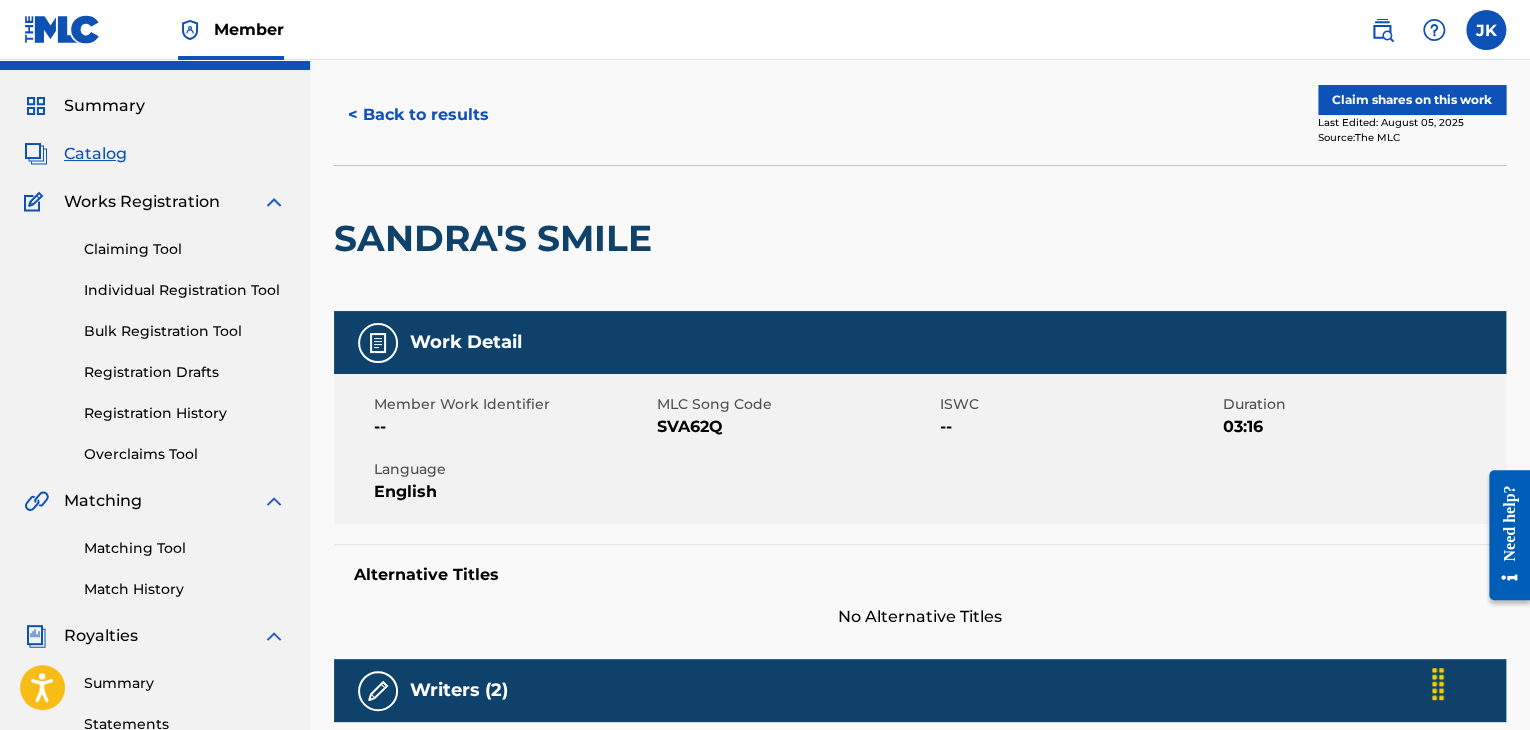 scroll, scrollTop: 0, scrollLeft: 0, axis: both 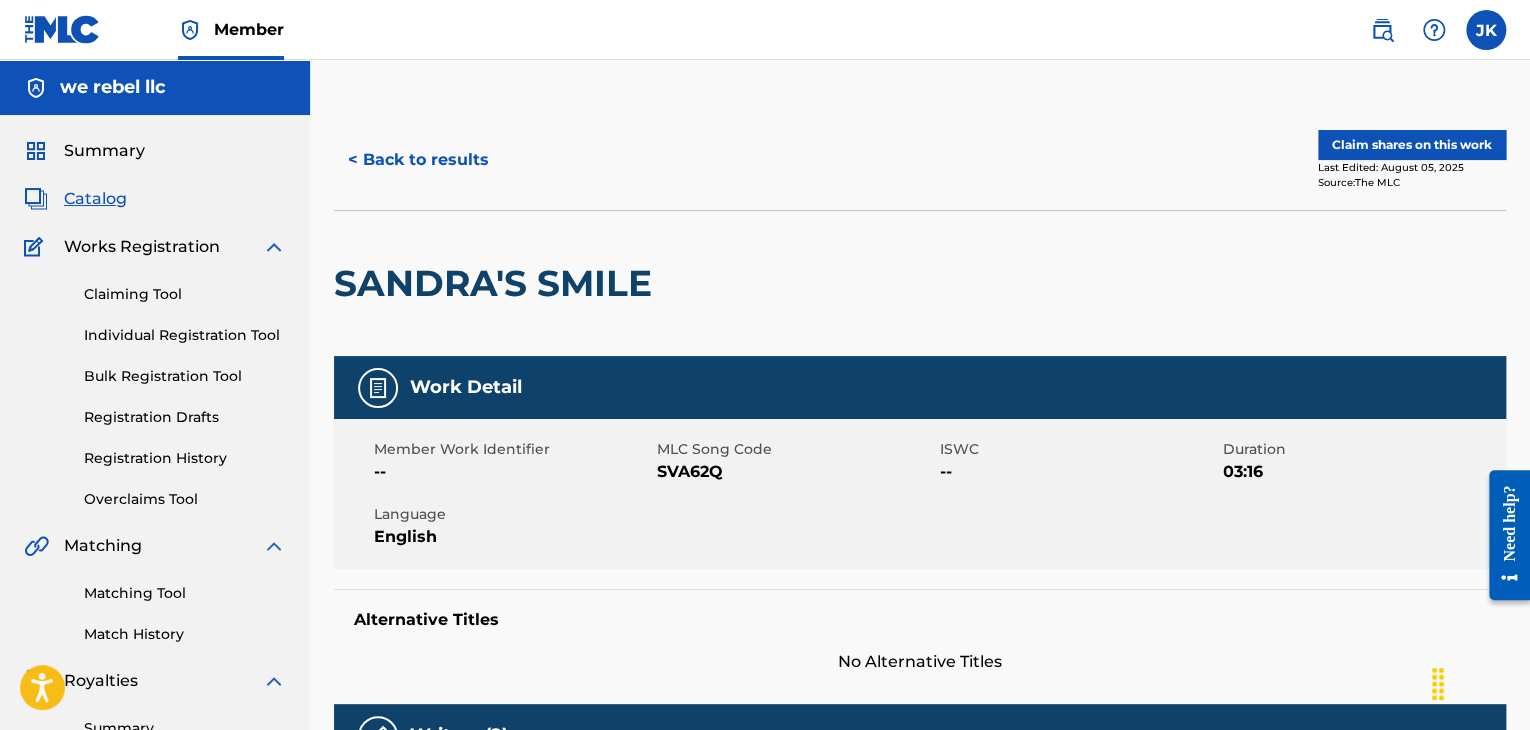 click on "< Back to results" at bounding box center (418, 160) 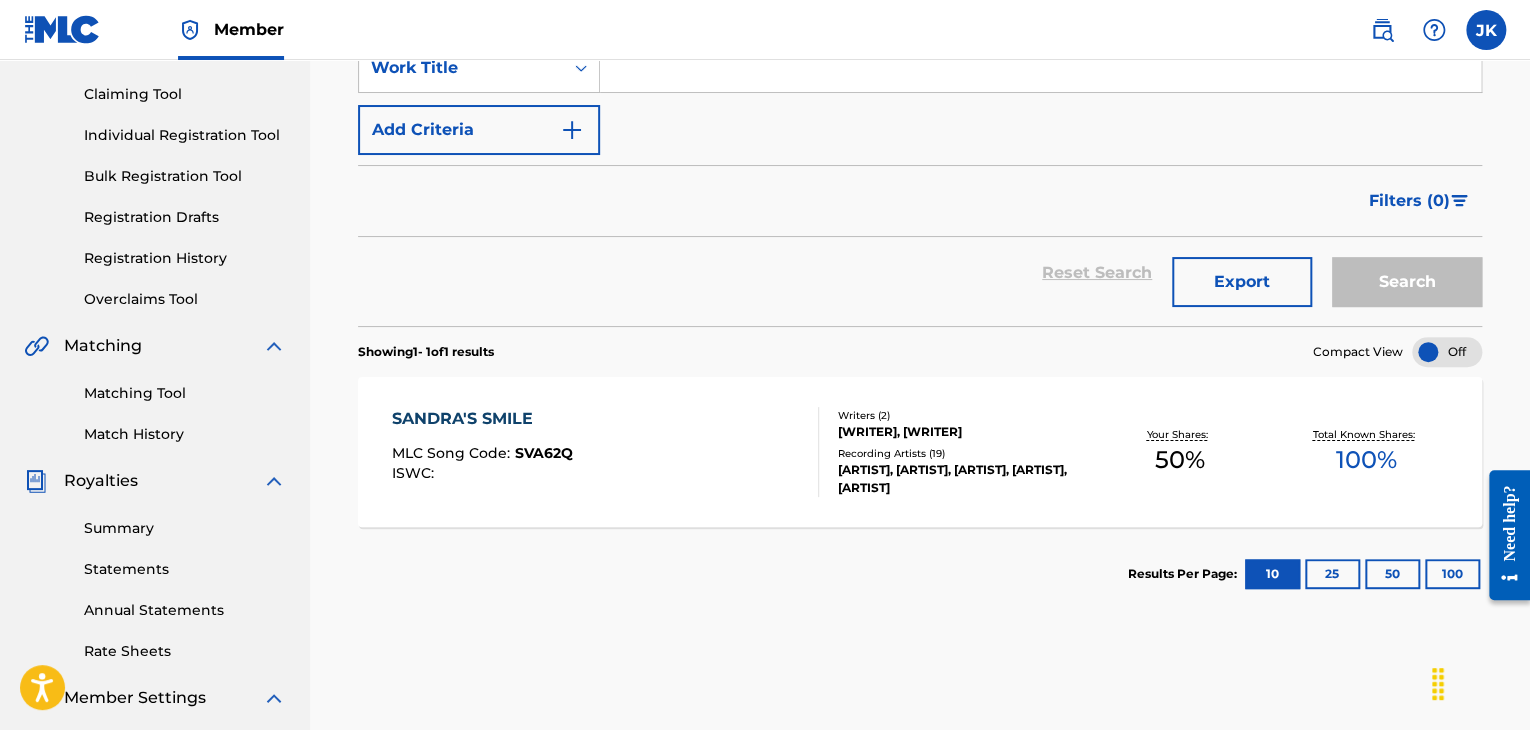 scroll, scrollTop: 100, scrollLeft: 0, axis: vertical 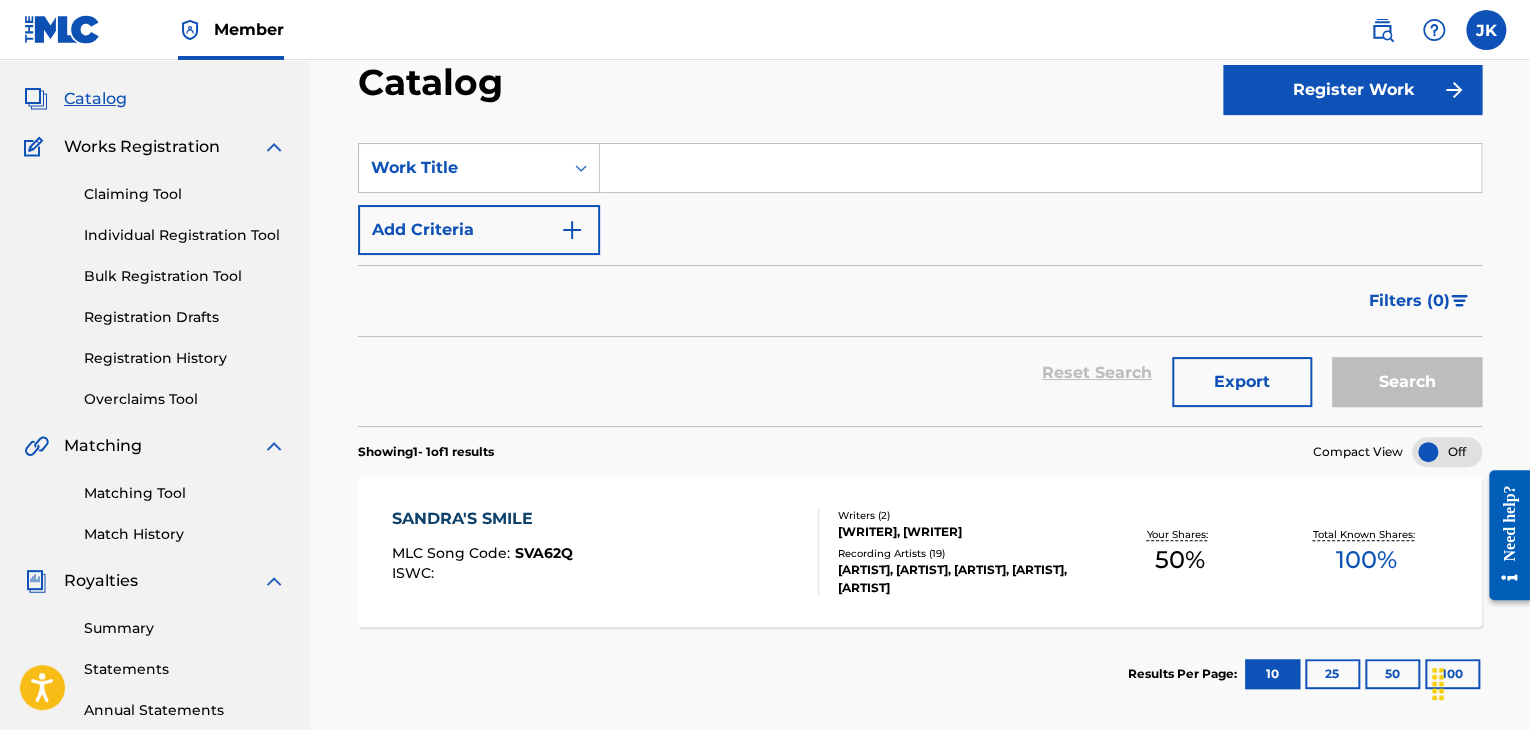 click on "Individual Registration Tool" at bounding box center (185, 235) 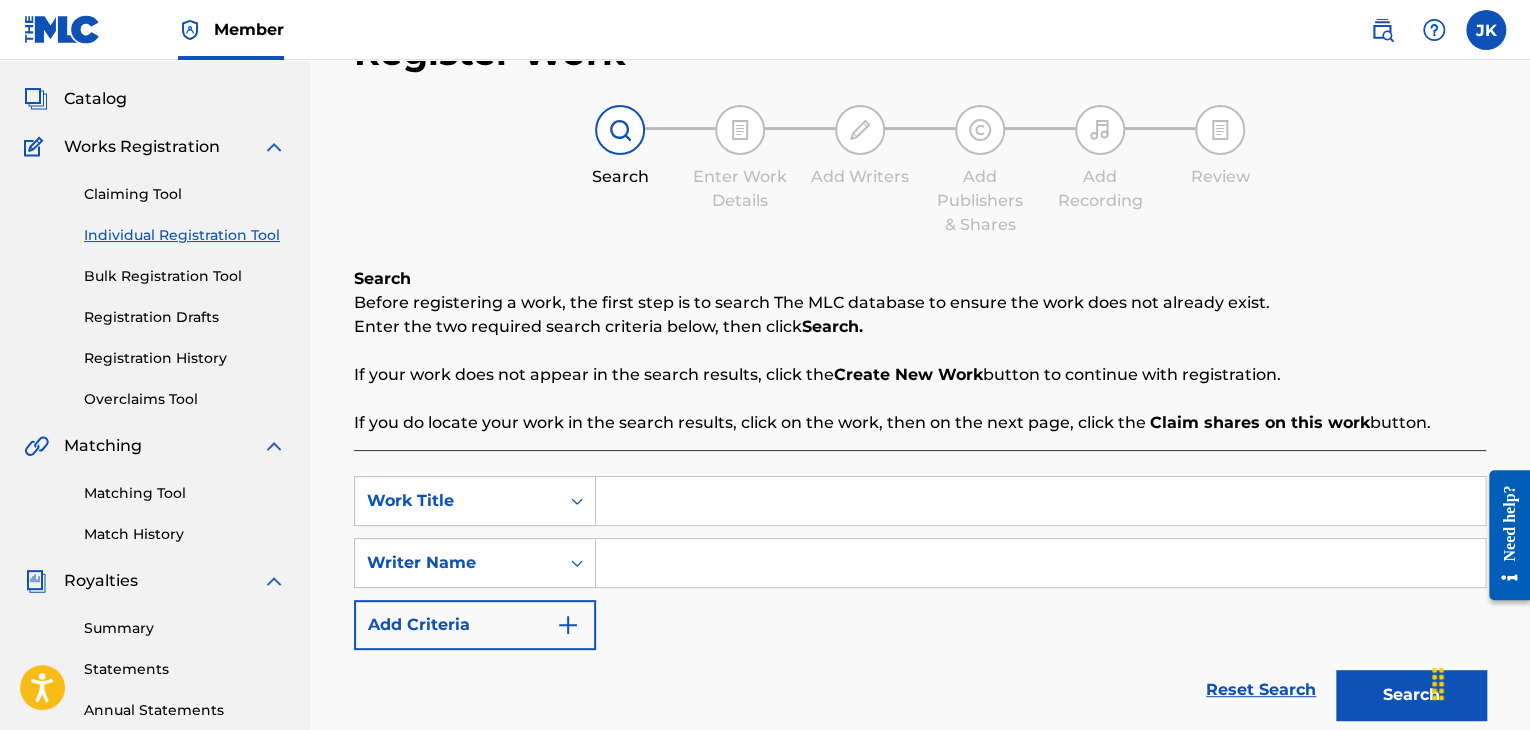 scroll, scrollTop: 0, scrollLeft: 0, axis: both 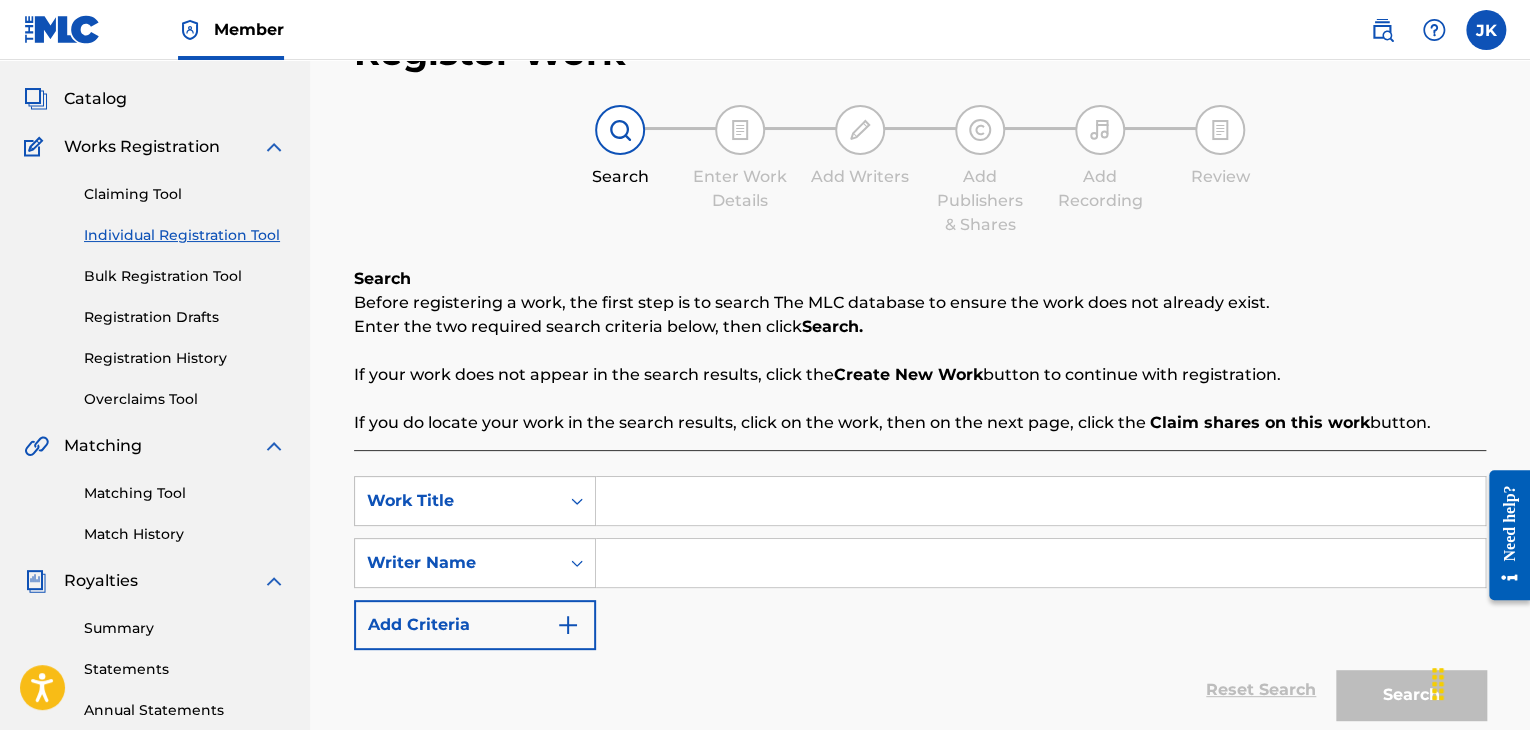 click on "Catalog" at bounding box center [95, 99] 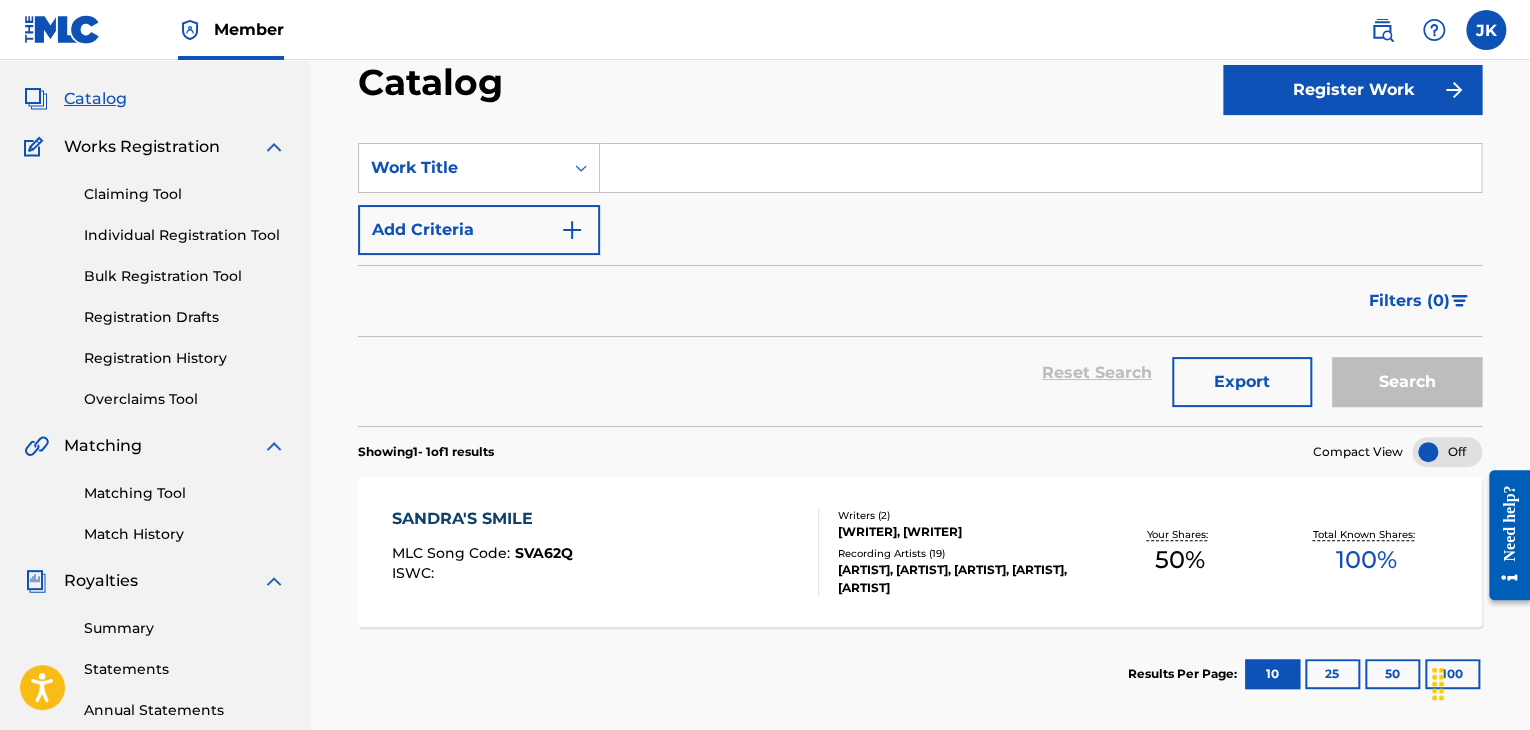 scroll, scrollTop: 200, scrollLeft: 0, axis: vertical 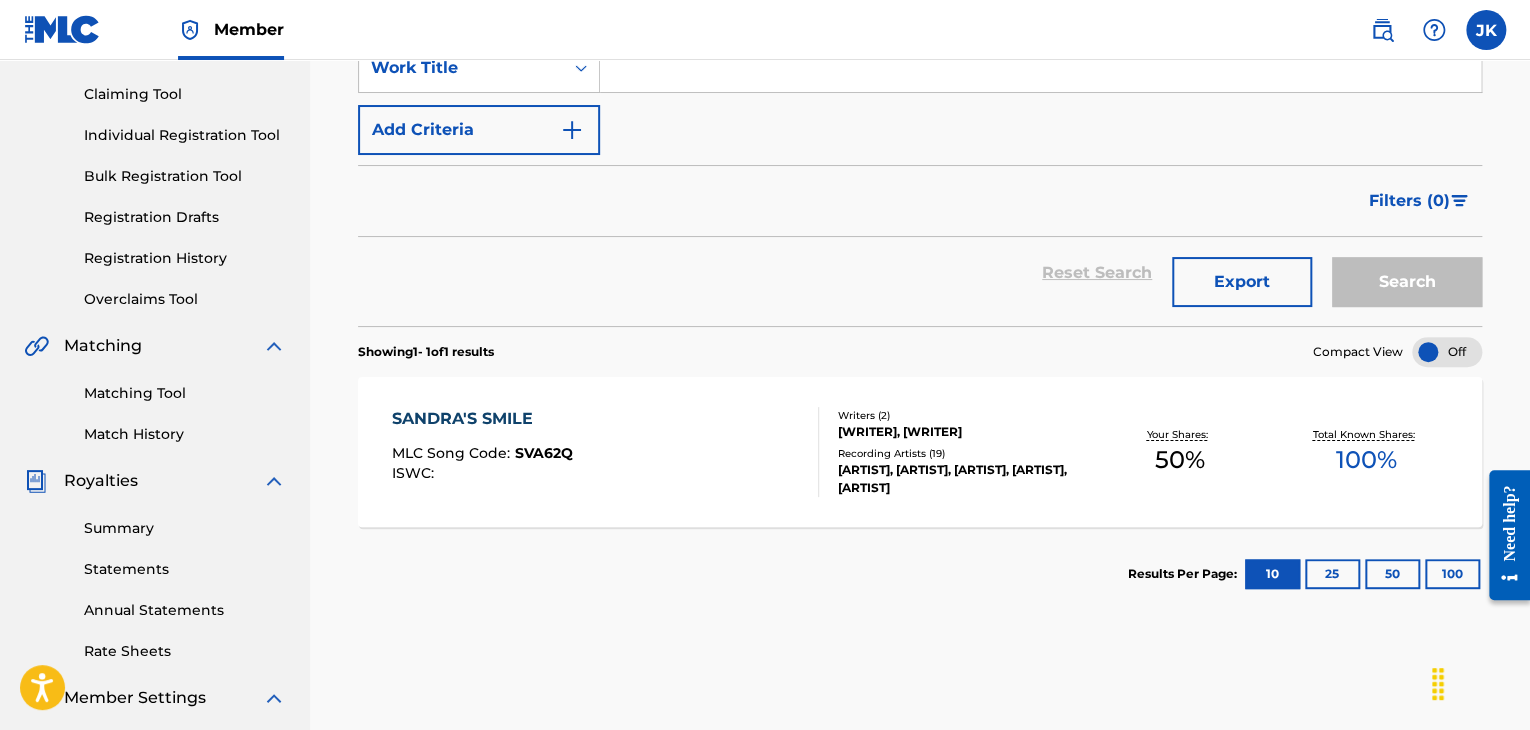 click on "[PERSON]'S SMILE MLC Song Code : [CODE] ISWC :" at bounding box center (605, 452) 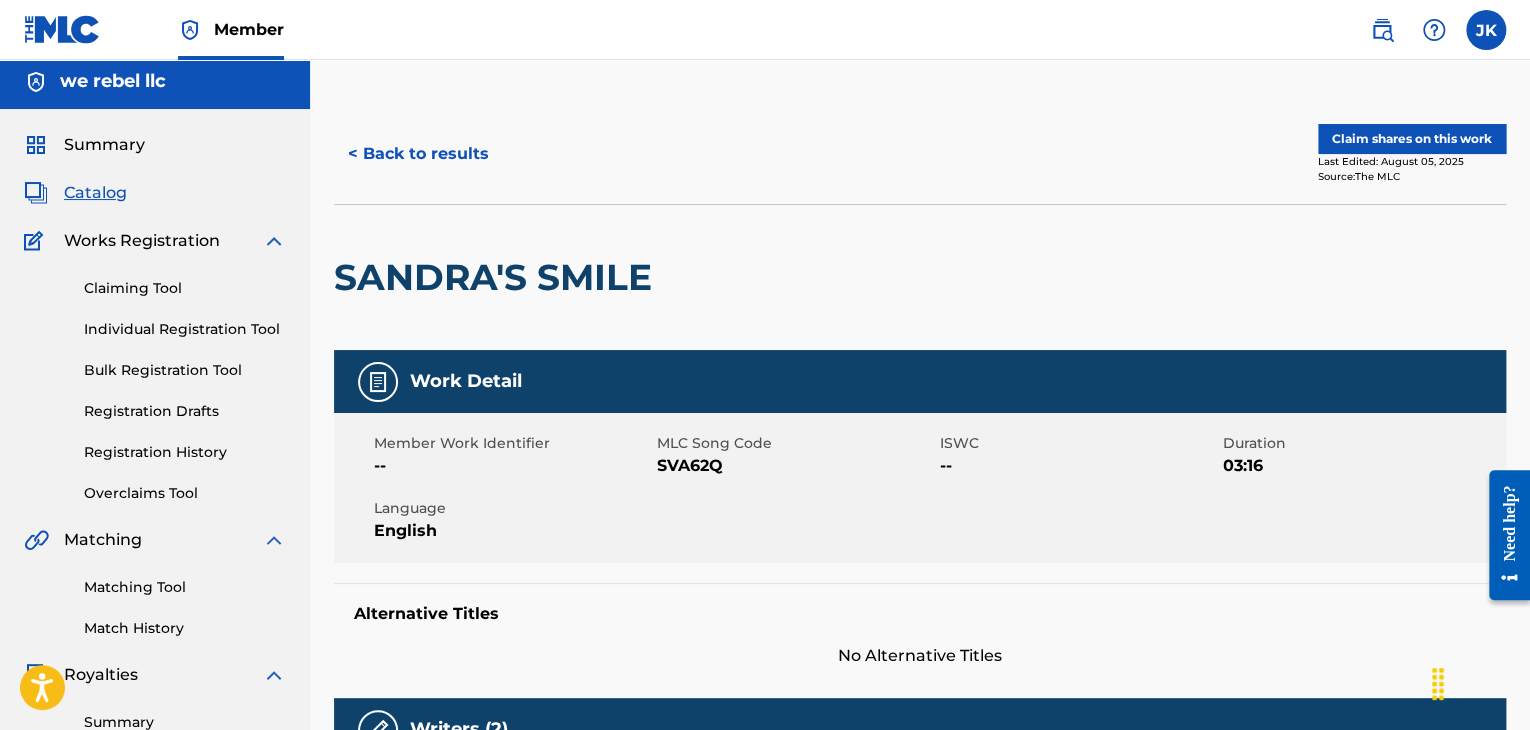 scroll, scrollTop: 0, scrollLeft: 0, axis: both 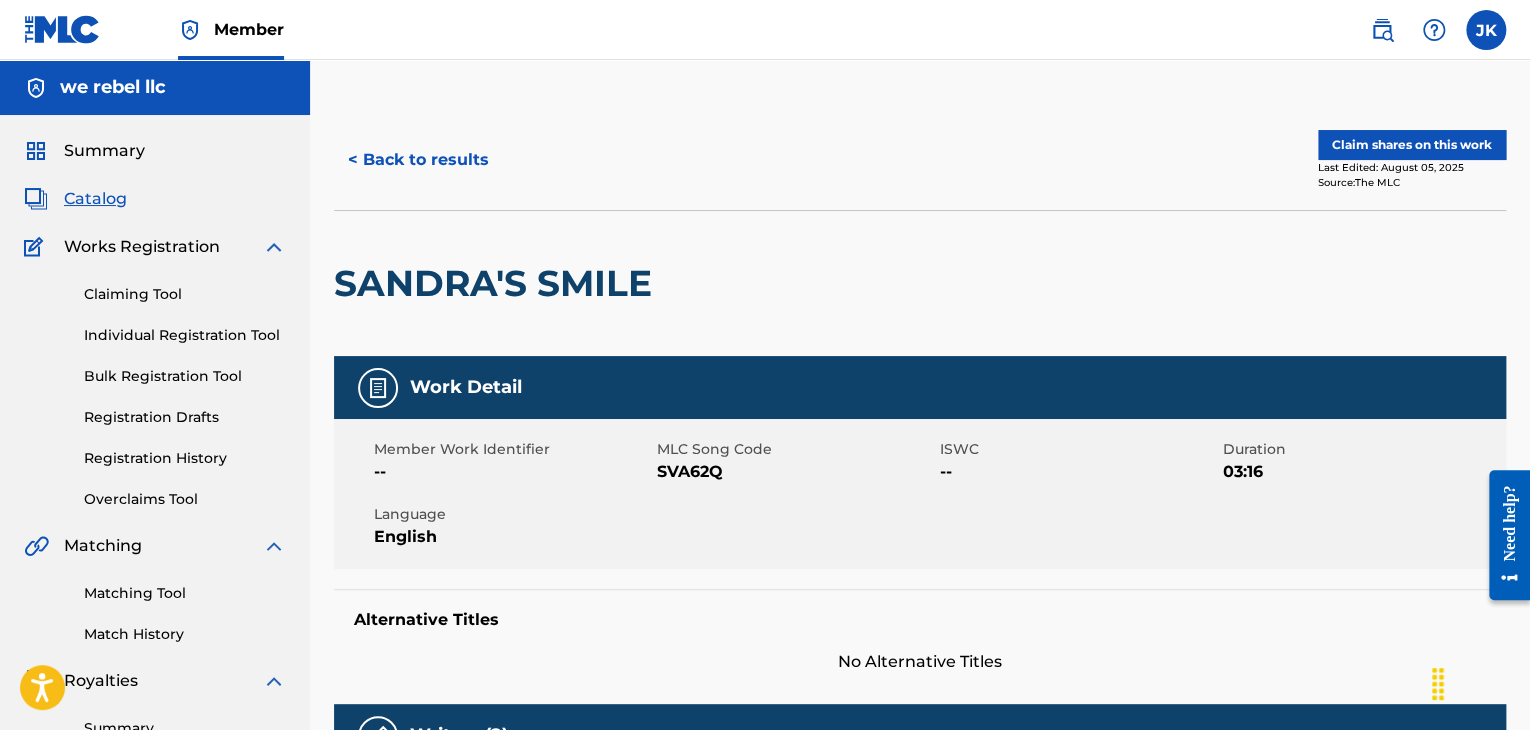 click on "< Back to results" at bounding box center [418, 160] 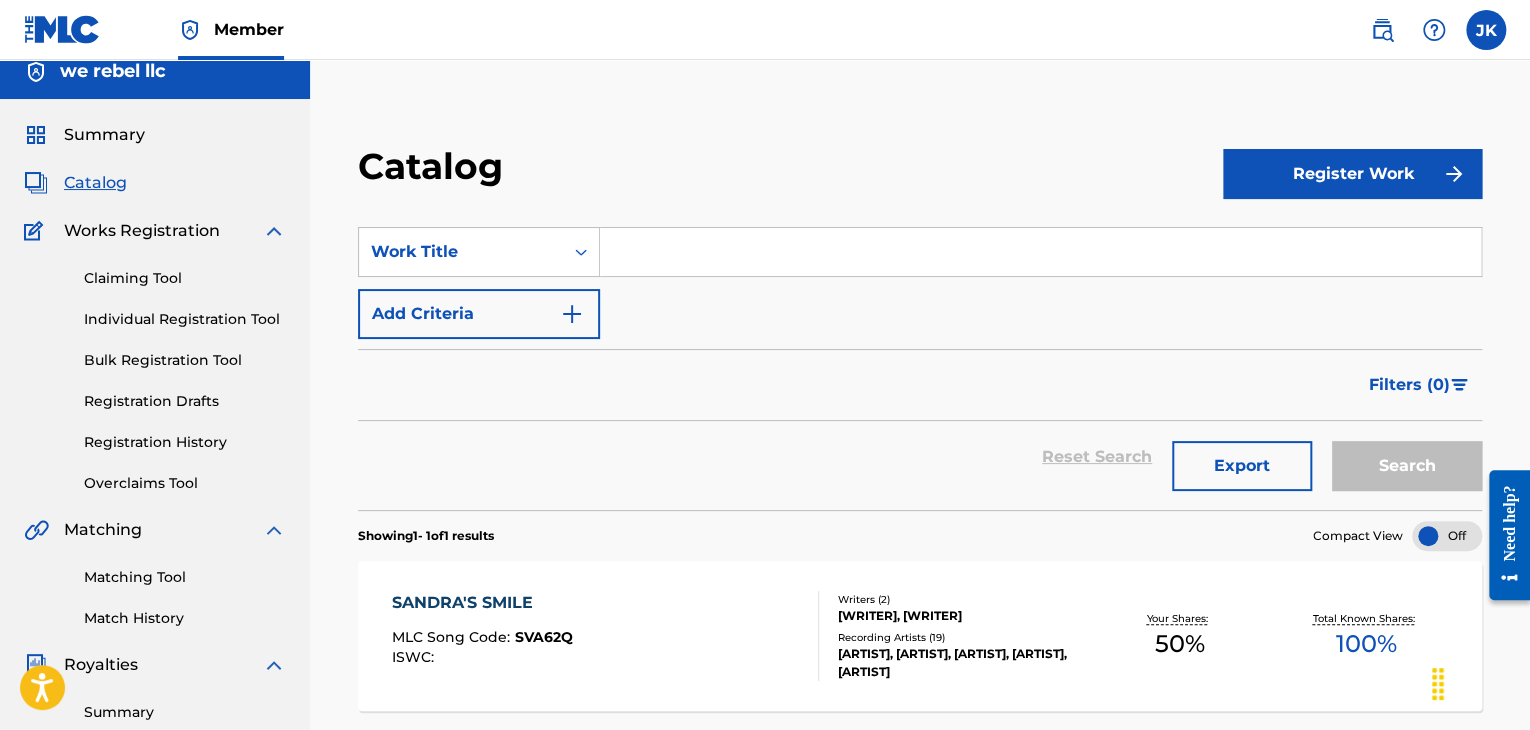 scroll, scrollTop: 0, scrollLeft: 0, axis: both 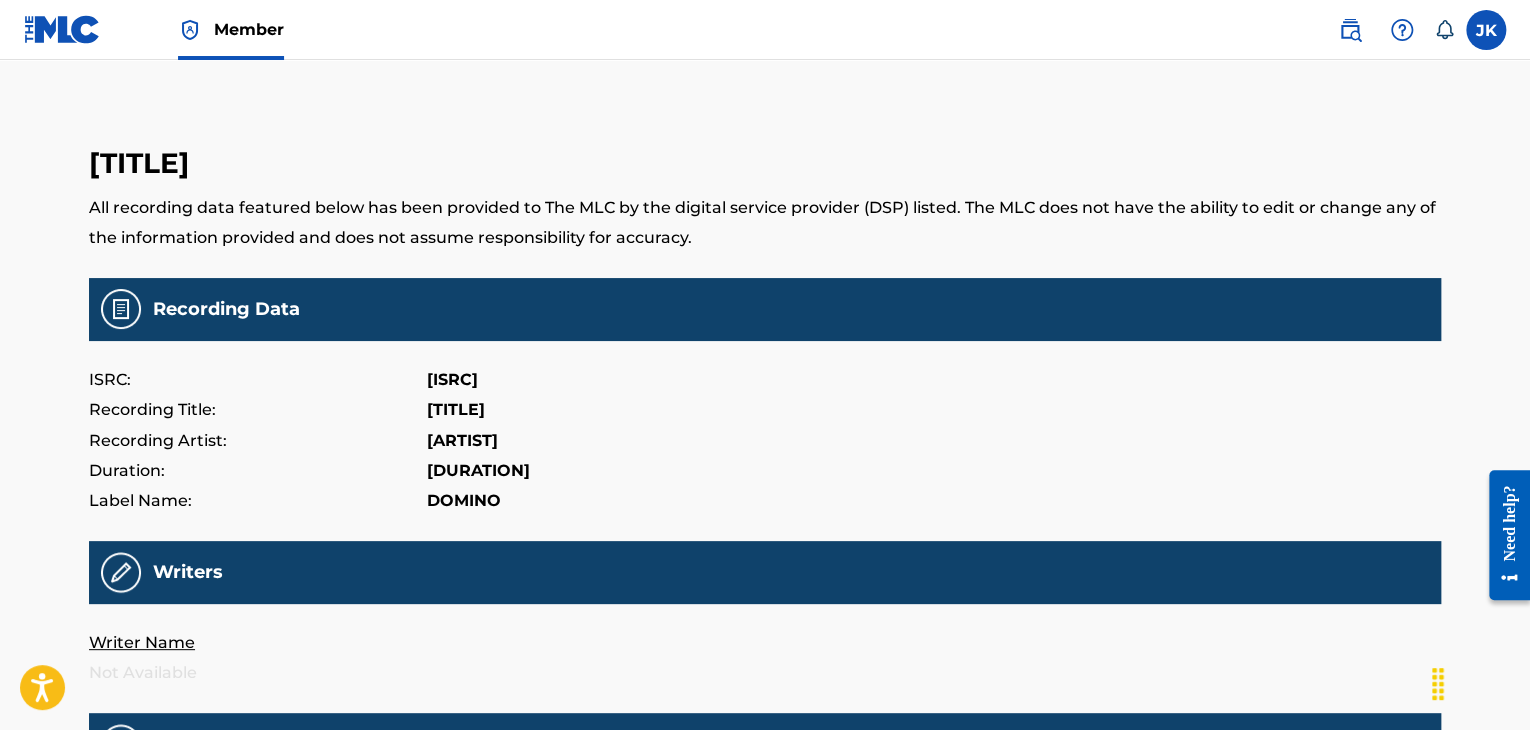click on "[TITLE] [ARTIST] [DURATION] [LABEL] [WRITER_NAME] [DSP_NAME] [DSP_ID] [RELEASE_TITLE] [RELEASE_ARTIST] [RELEASE_LABEL] [UPC_EAN] [RELEASE_DATE] [CATALOG_NUMBER] [DSP_RELEASE_ID] [P_LINE]" at bounding box center (765, 662) 